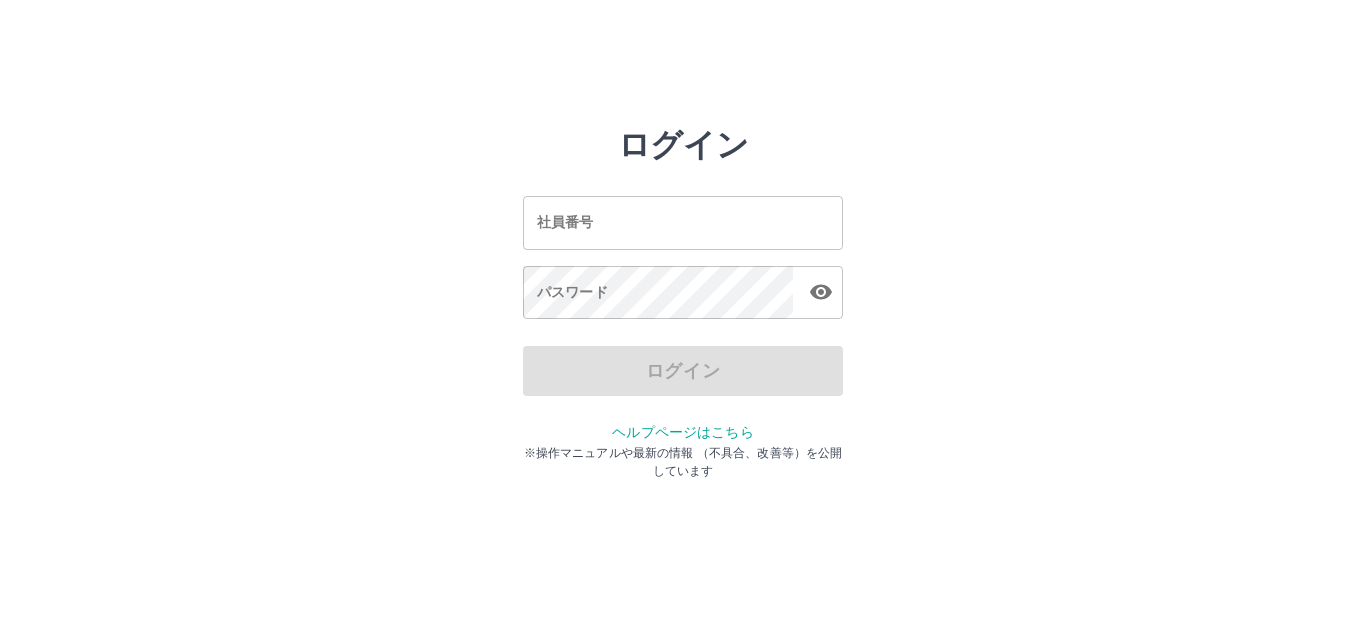 scroll, scrollTop: 0, scrollLeft: 0, axis: both 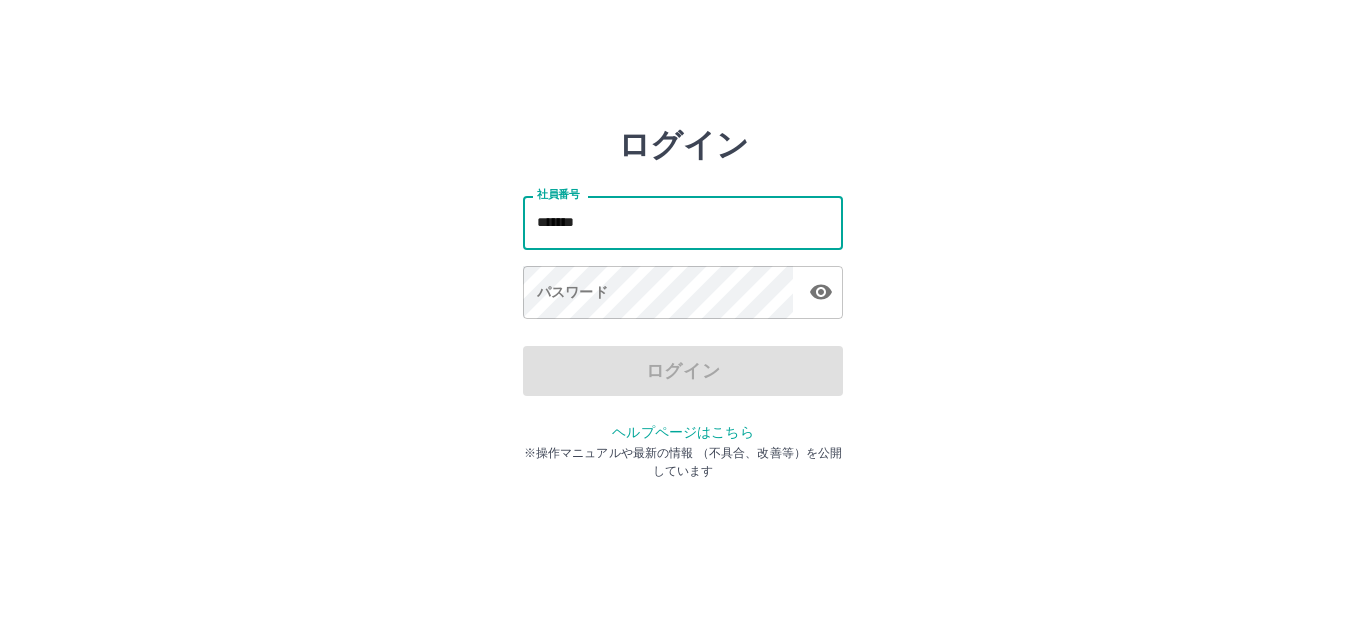 type on "*******" 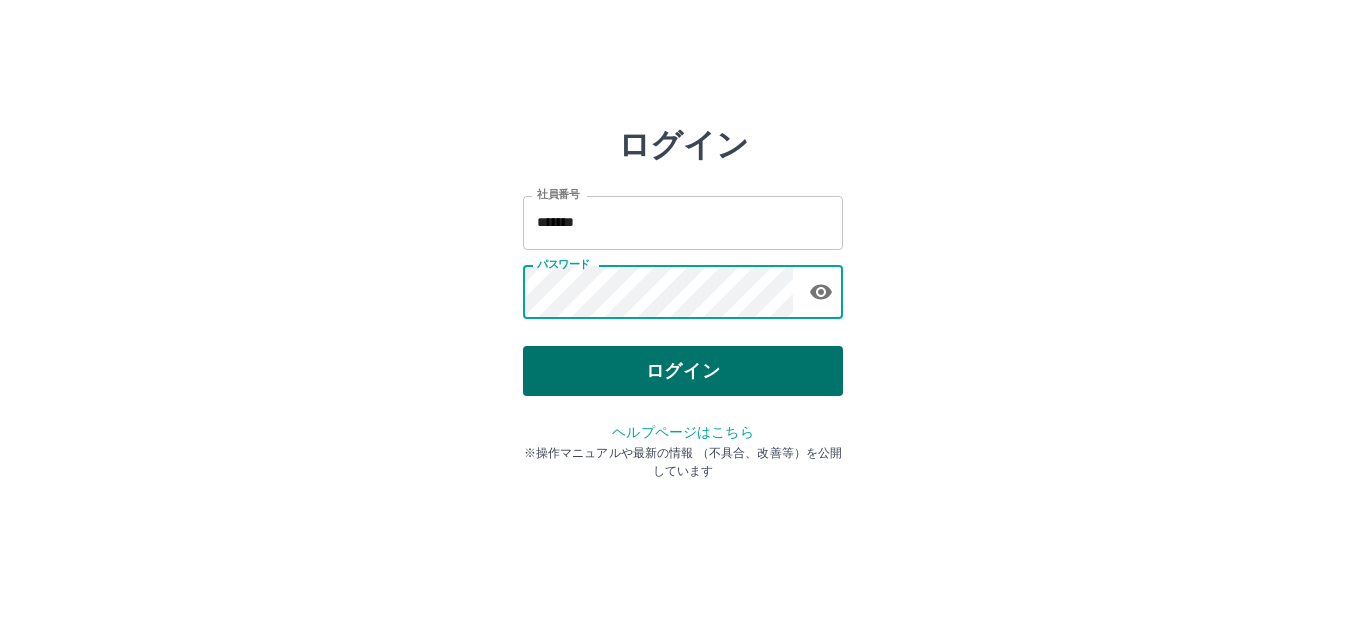 click on "ログイン" at bounding box center [683, 371] 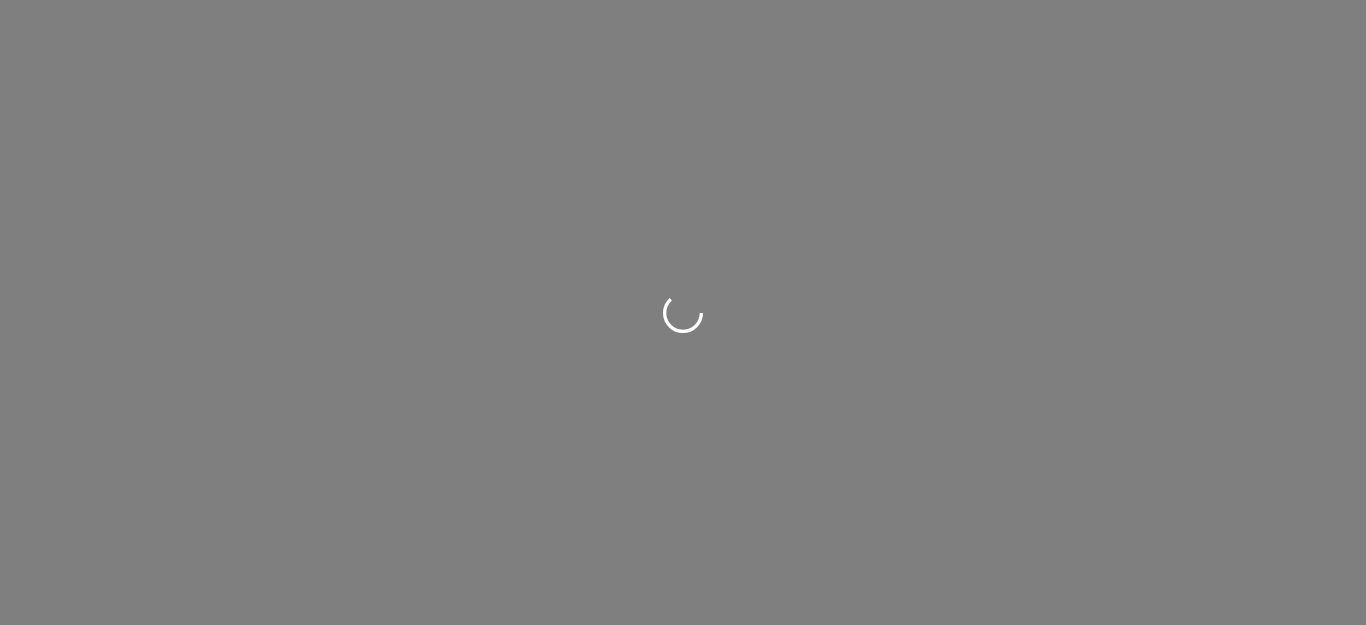 scroll, scrollTop: 0, scrollLeft: 0, axis: both 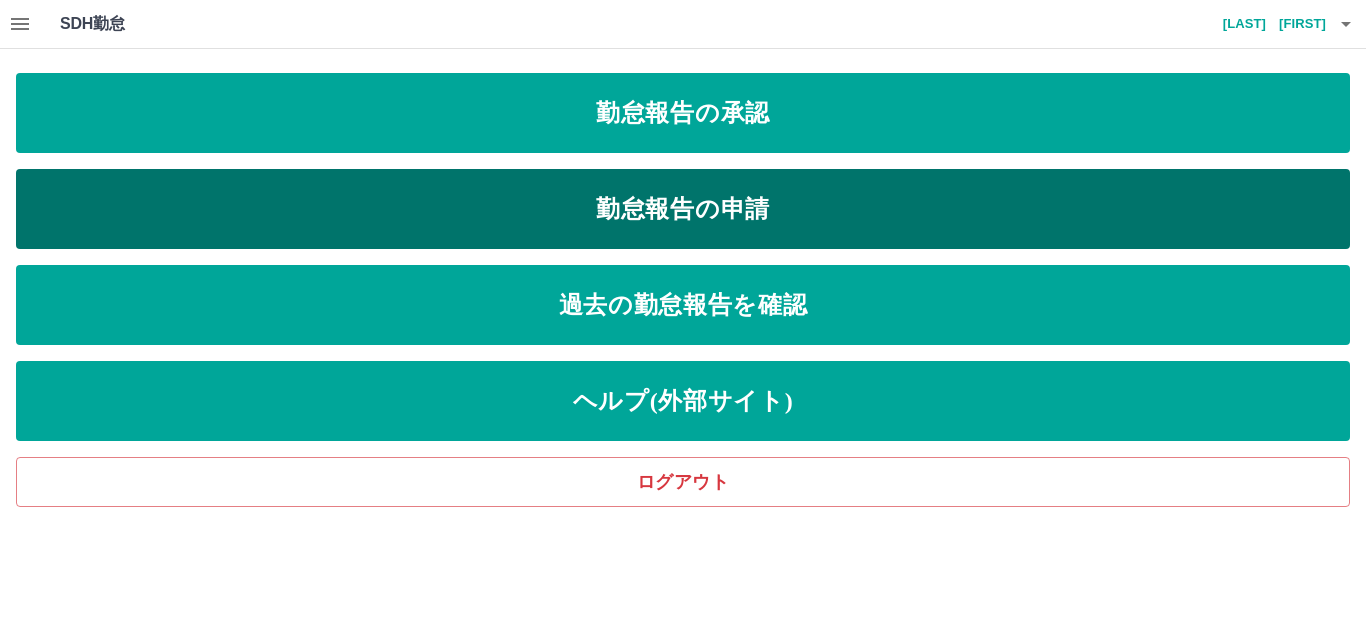 click on "勤怠報告の申請" at bounding box center (683, 209) 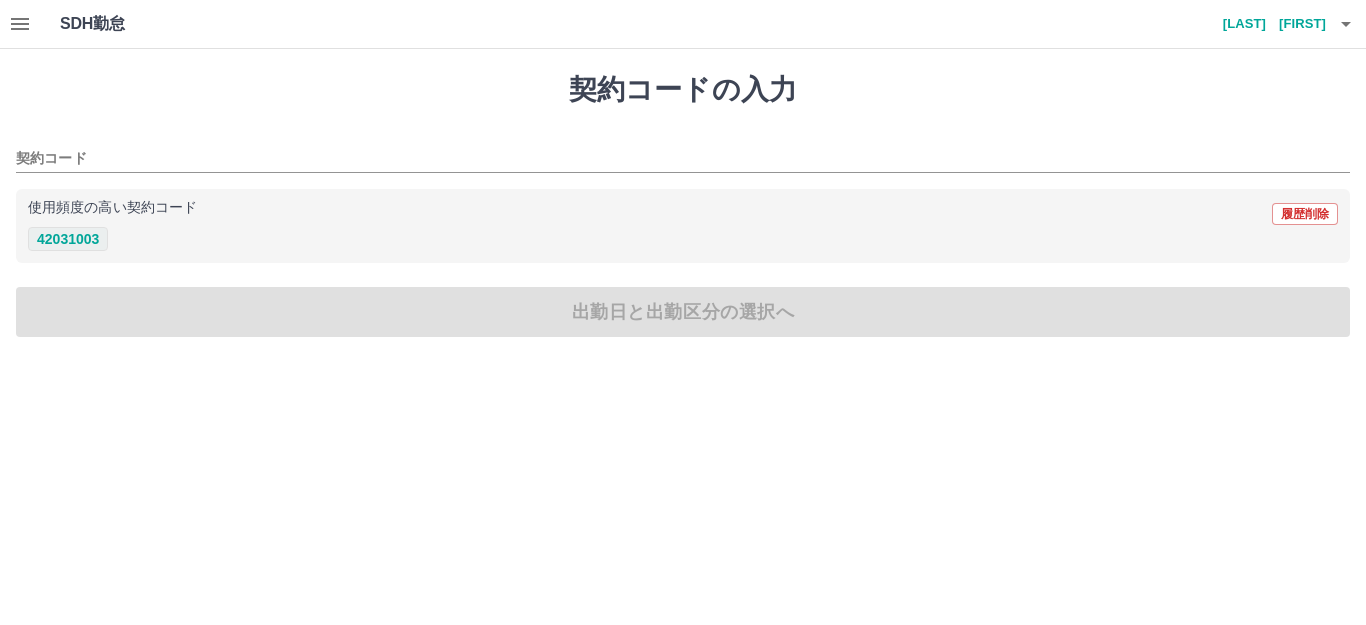 click on "42031003" at bounding box center [68, 239] 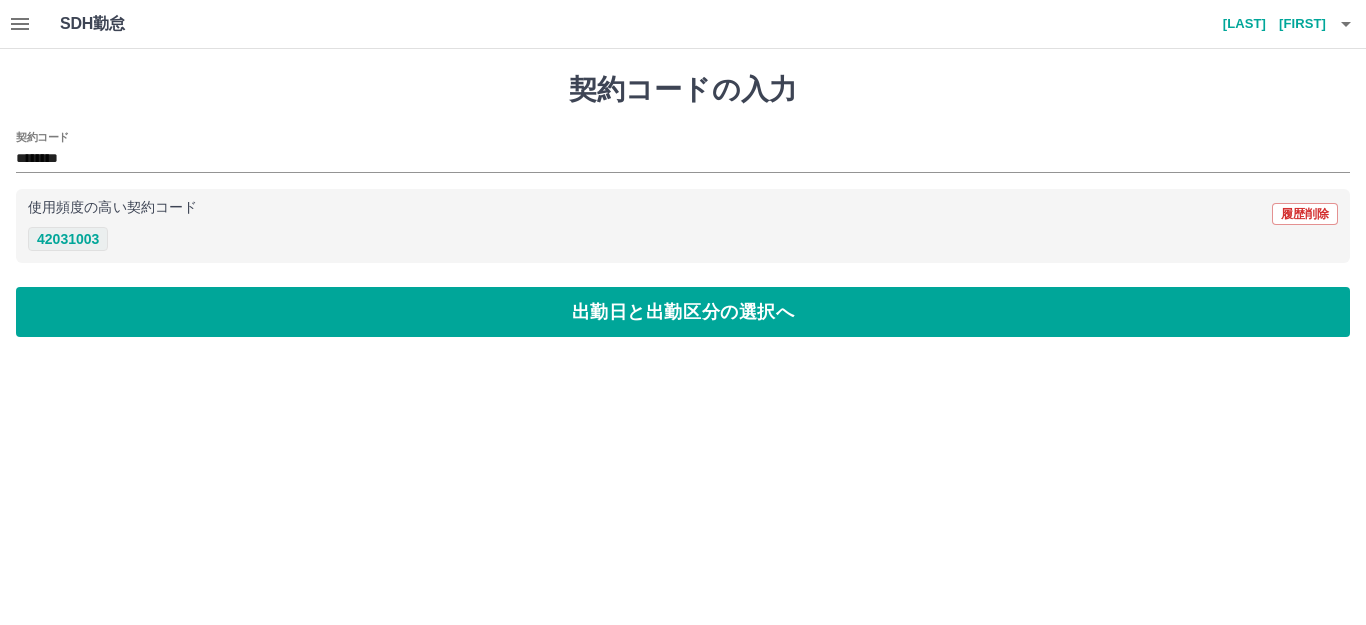 type on "********" 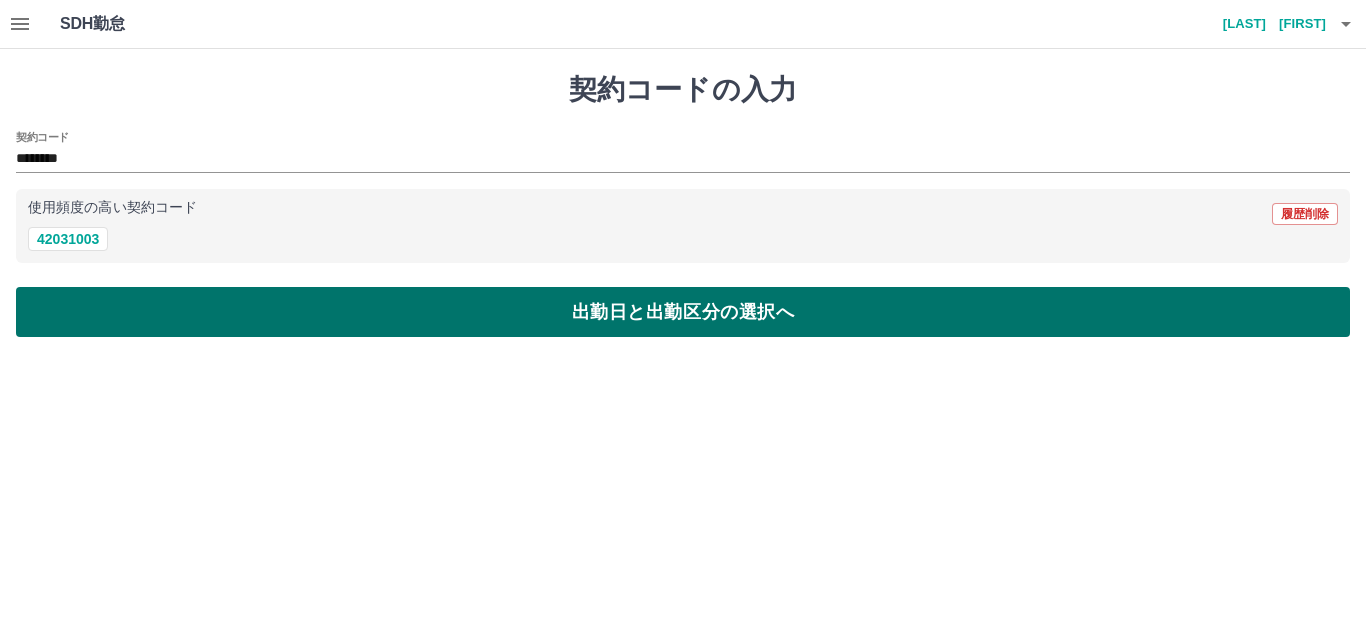 click on "出勤日と出勤区分の選択へ" at bounding box center (683, 312) 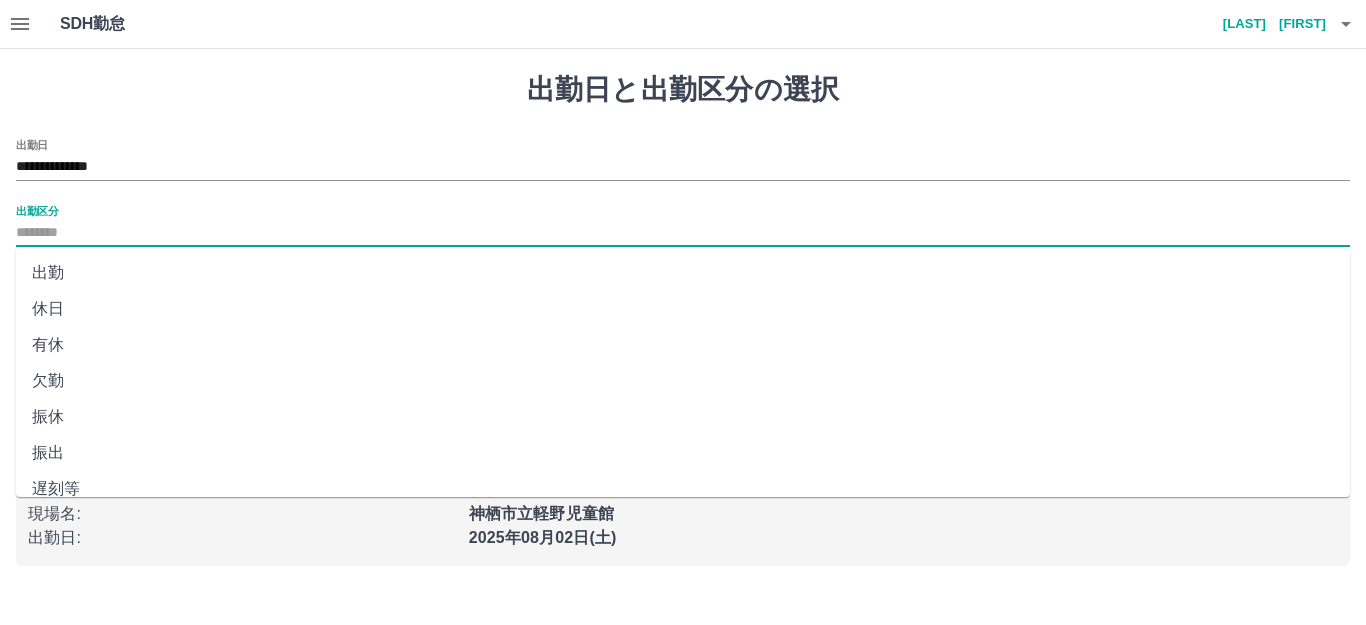 click on "出勤区分" at bounding box center (683, 233) 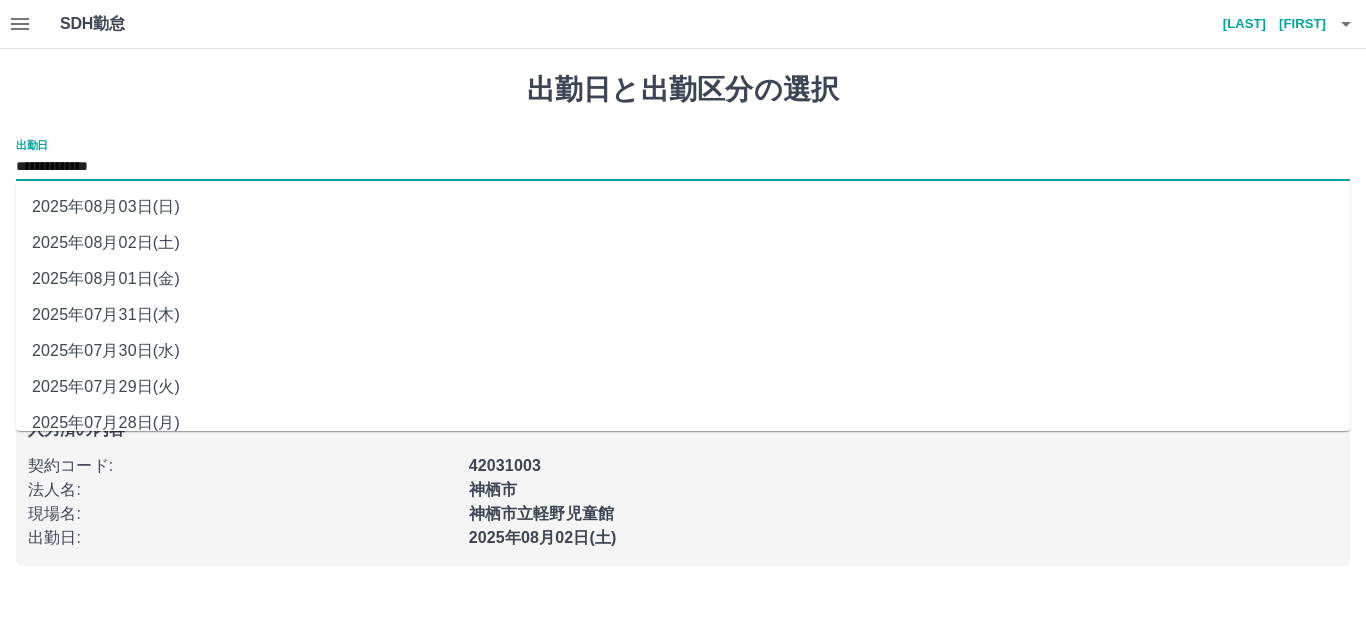 click on "**********" at bounding box center [683, 167] 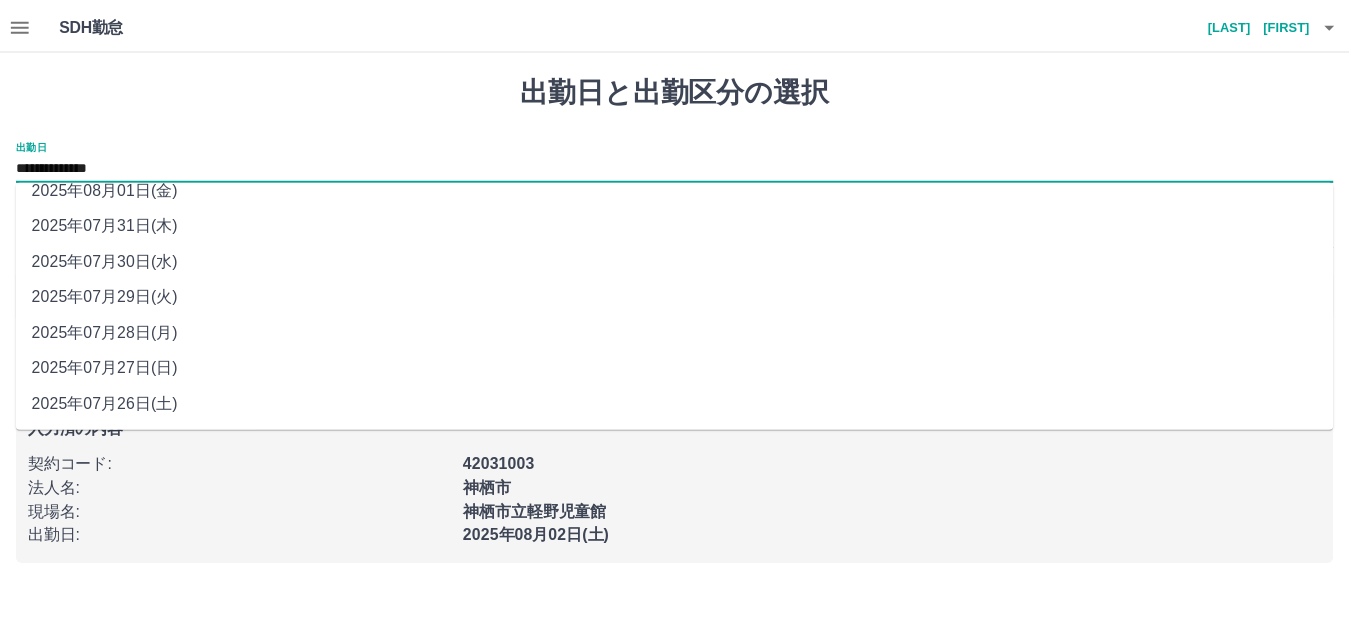 scroll, scrollTop: 0, scrollLeft: 0, axis: both 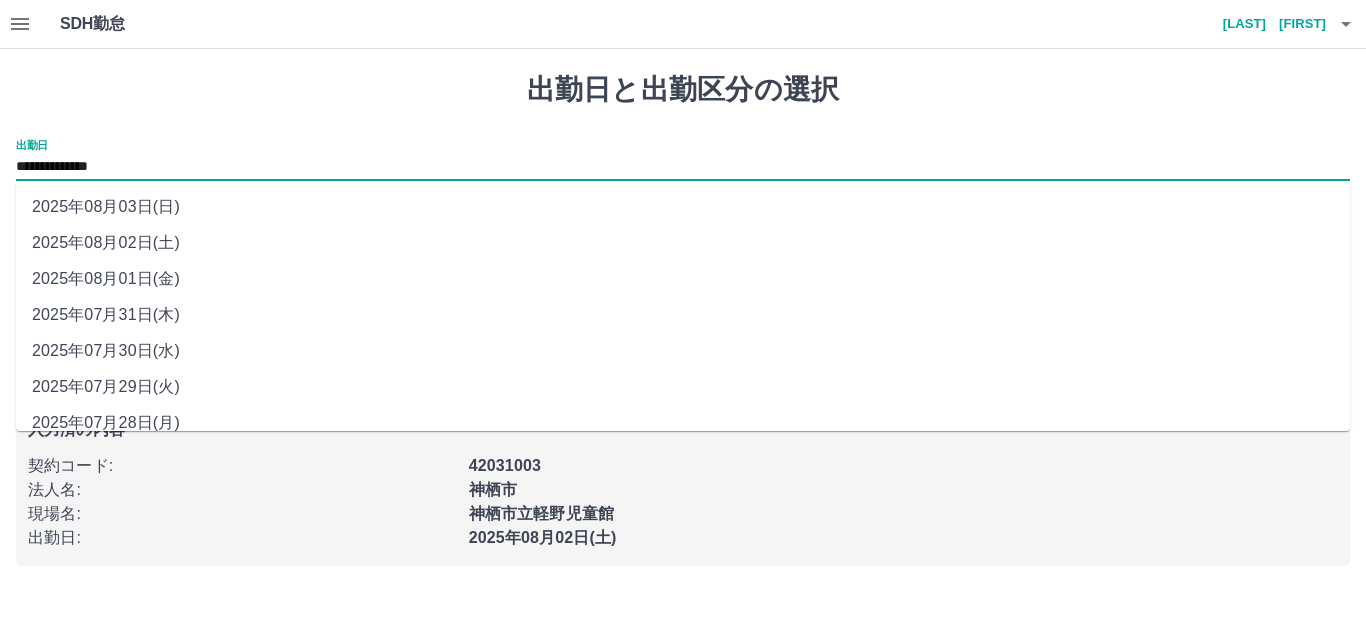 click on "**********" at bounding box center [683, 160] 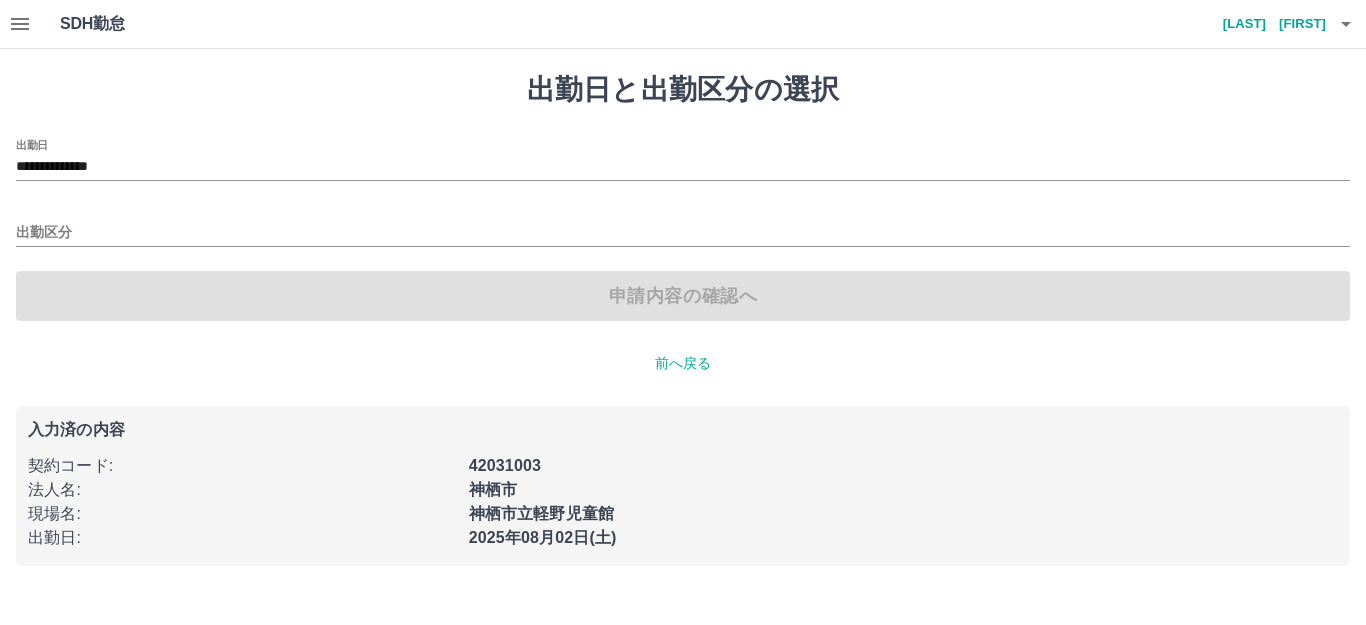 click on "**********" at bounding box center (683, 319) 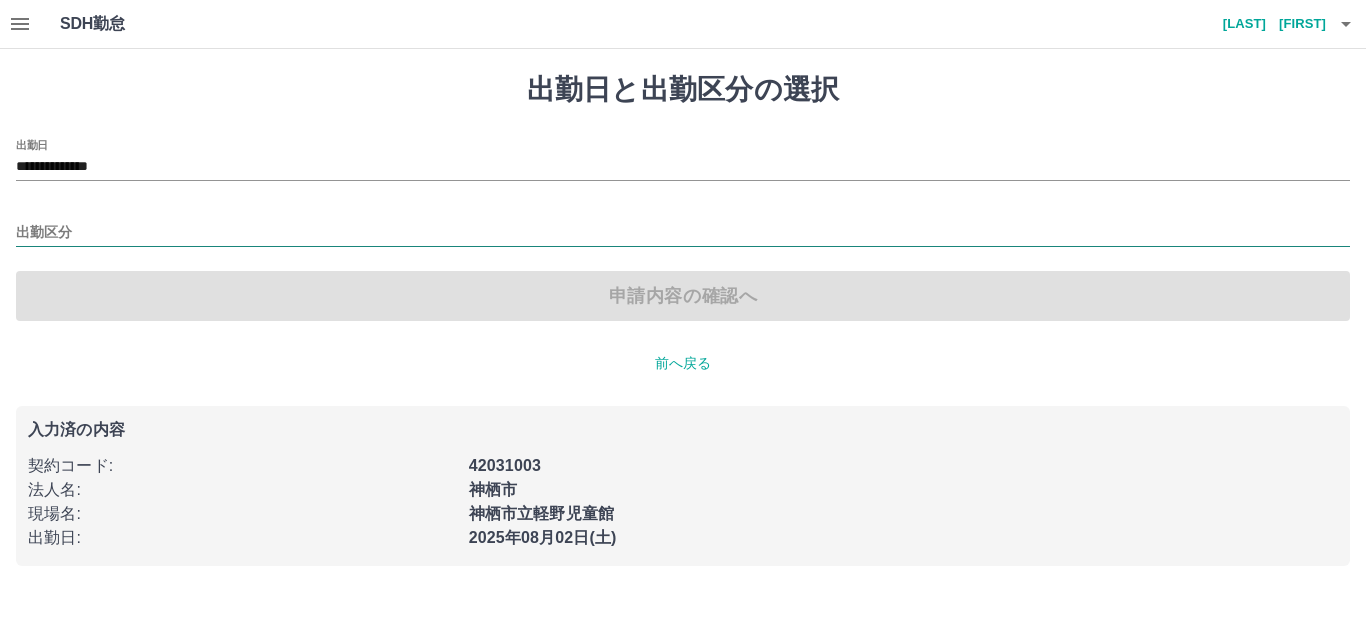 click on "出勤区分" at bounding box center (683, 233) 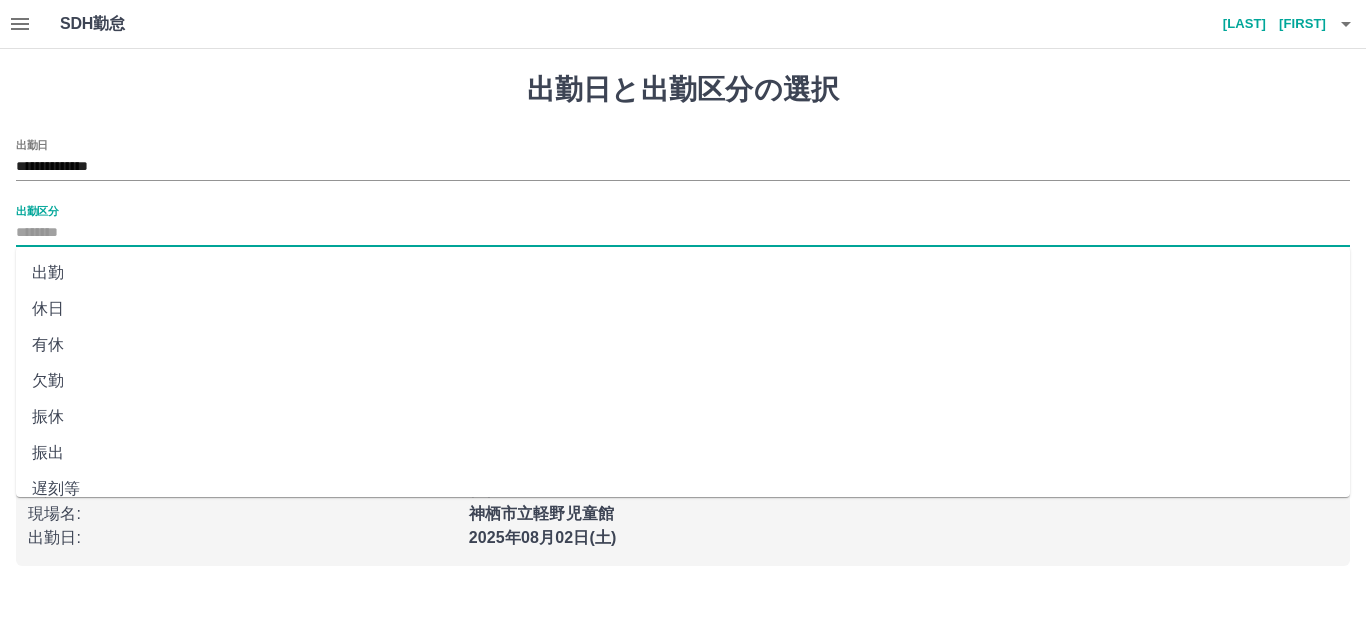 click on "出勤" at bounding box center (683, 273) 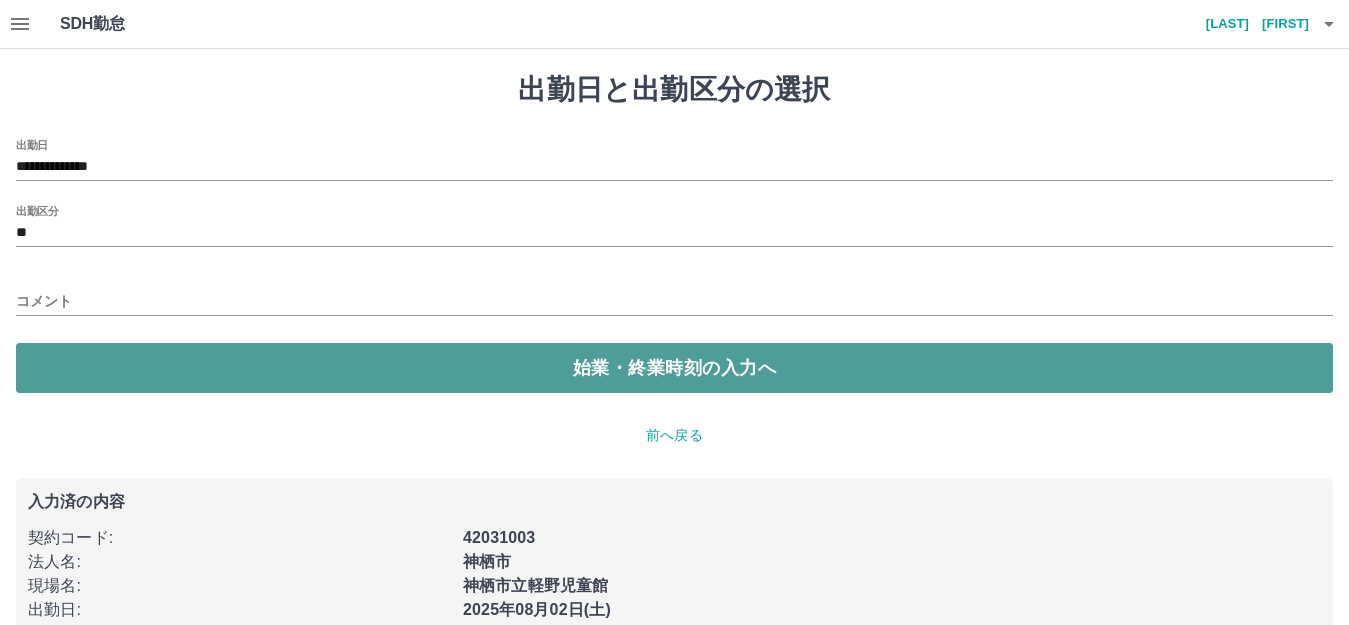 click on "始業・終業時刻の入力へ" at bounding box center [674, 368] 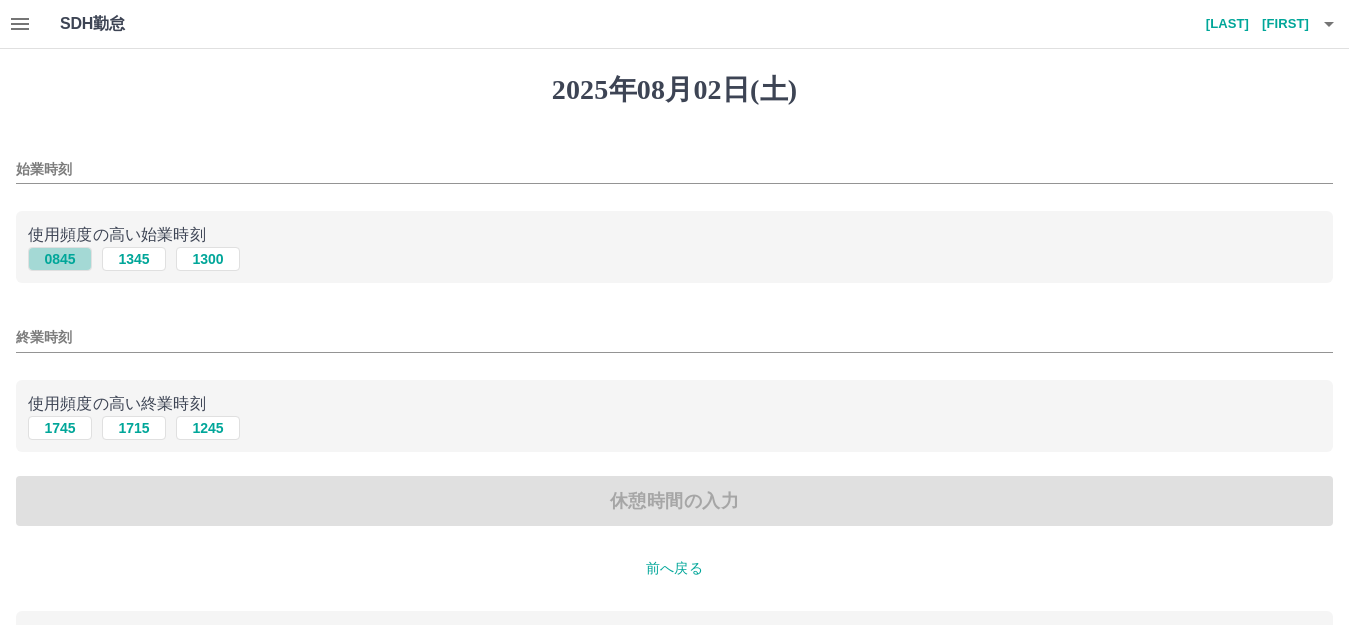 click on "0845" at bounding box center [60, 259] 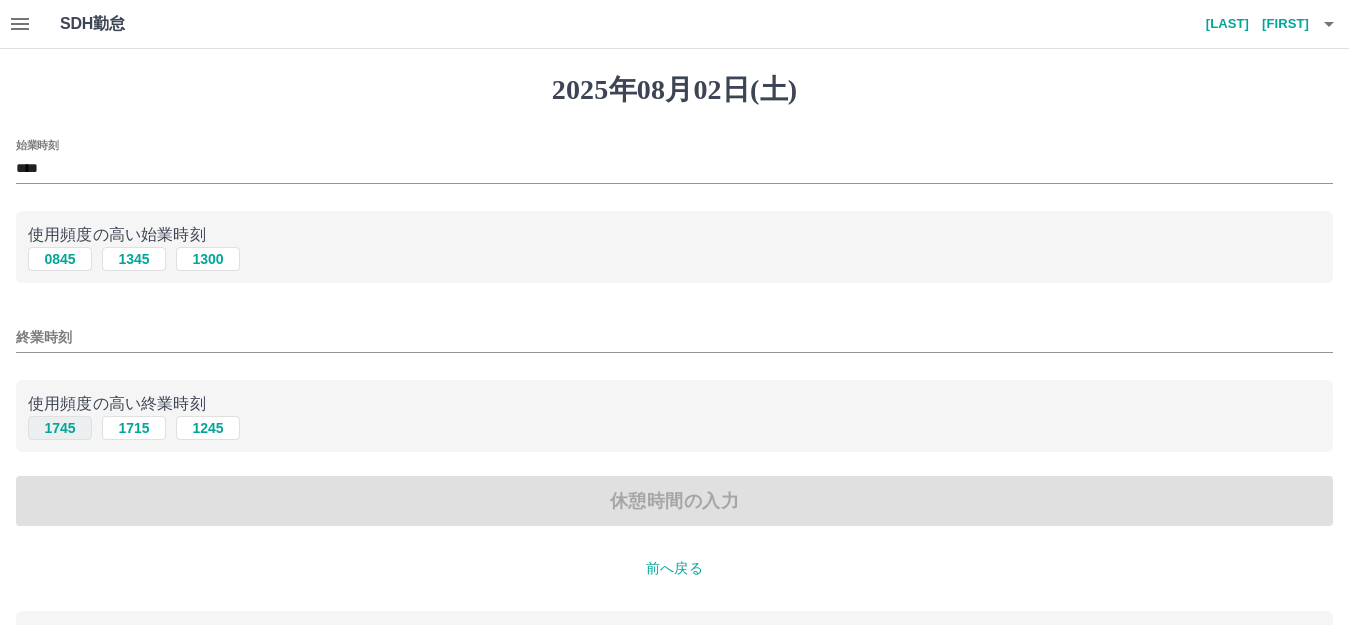 click on "1745" at bounding box center [60, 428] 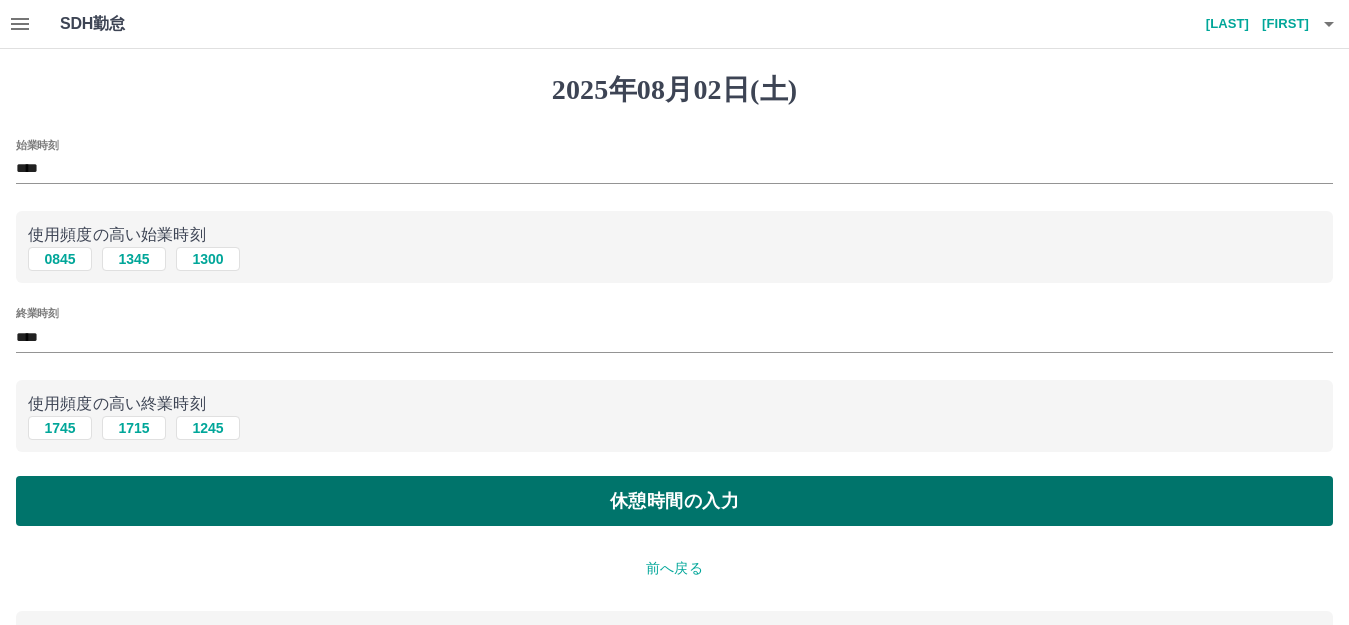 click on "休憩時間の入力" at bounding box center [674, 501] 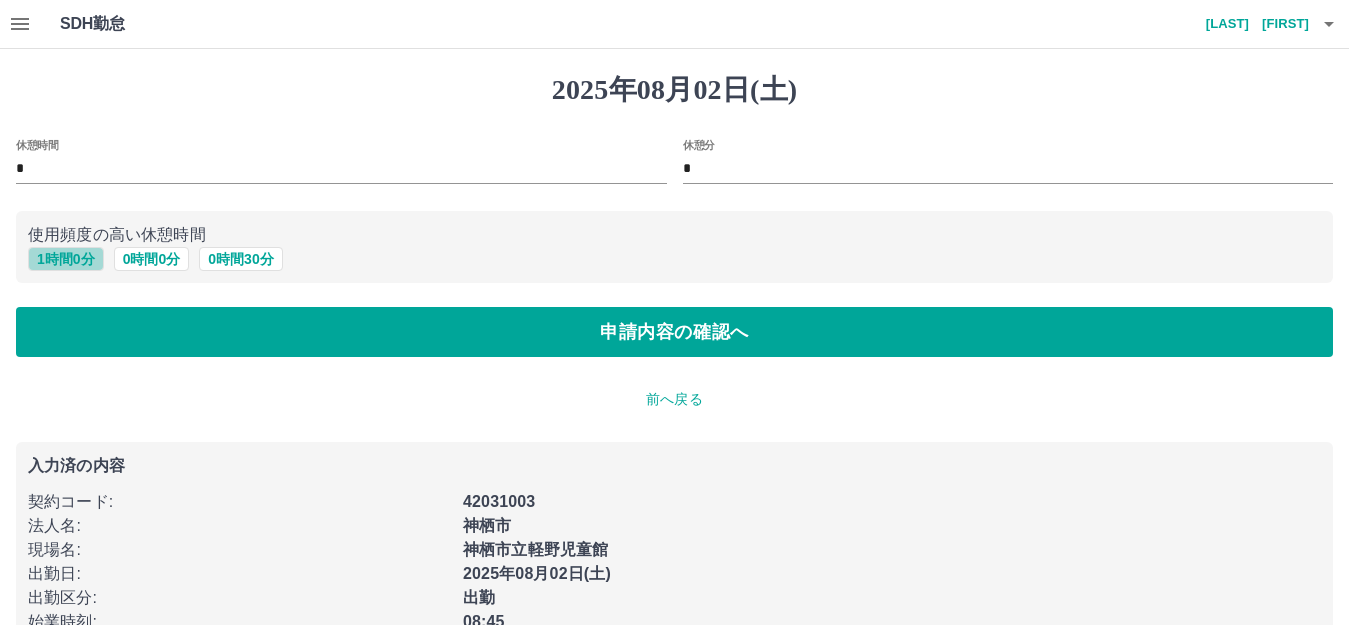 click on "1 時間 0 分" at bounding box center (66, 259) 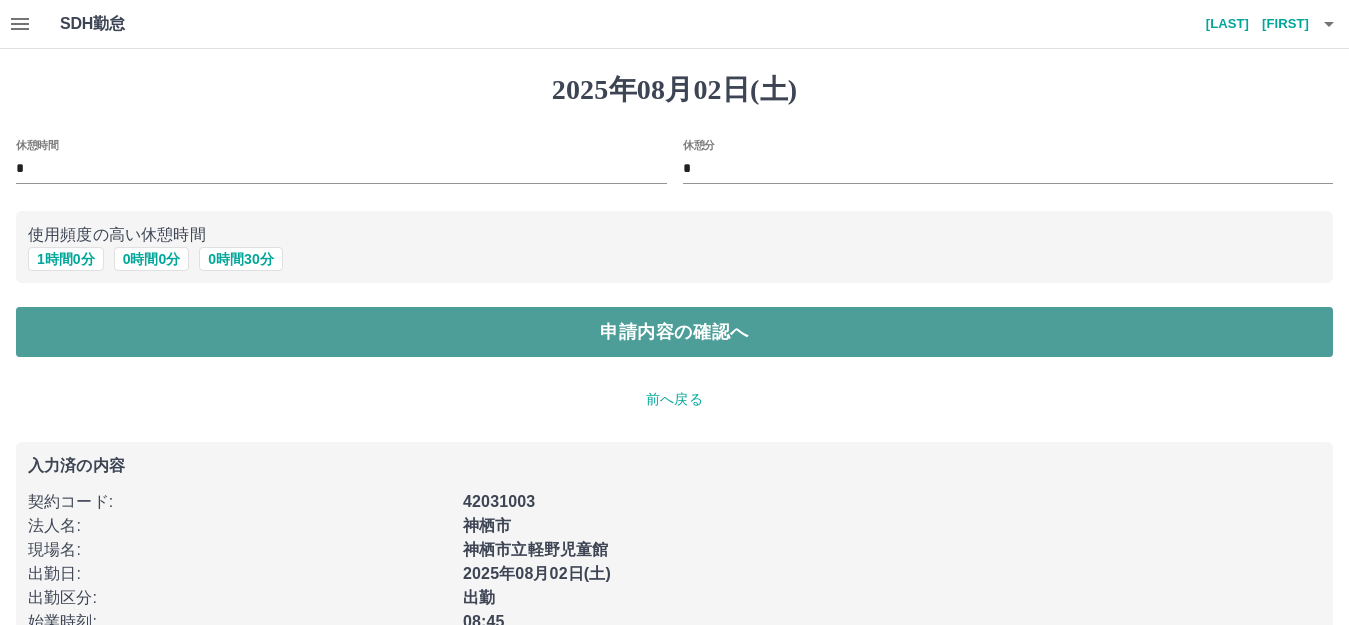 click on "申請内容の確認へ" at bounding box center (674, 332) 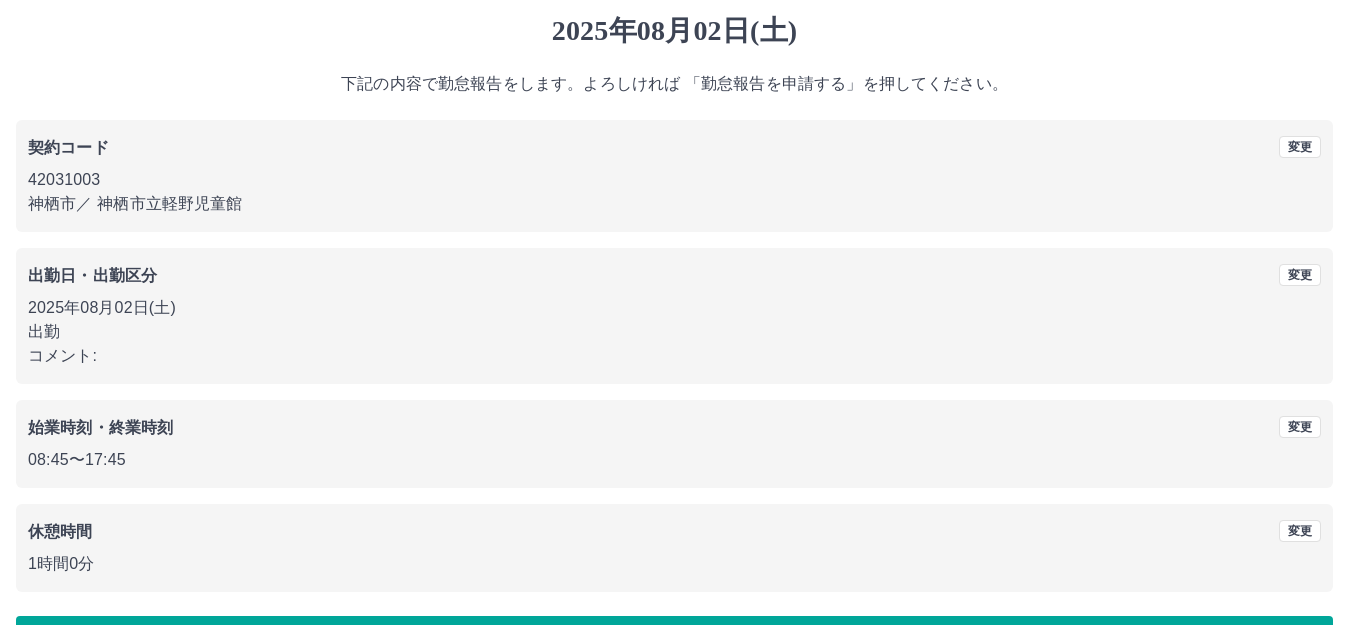 scroll, scrollTop: 124, scrollLeft: 0, axis: vertical 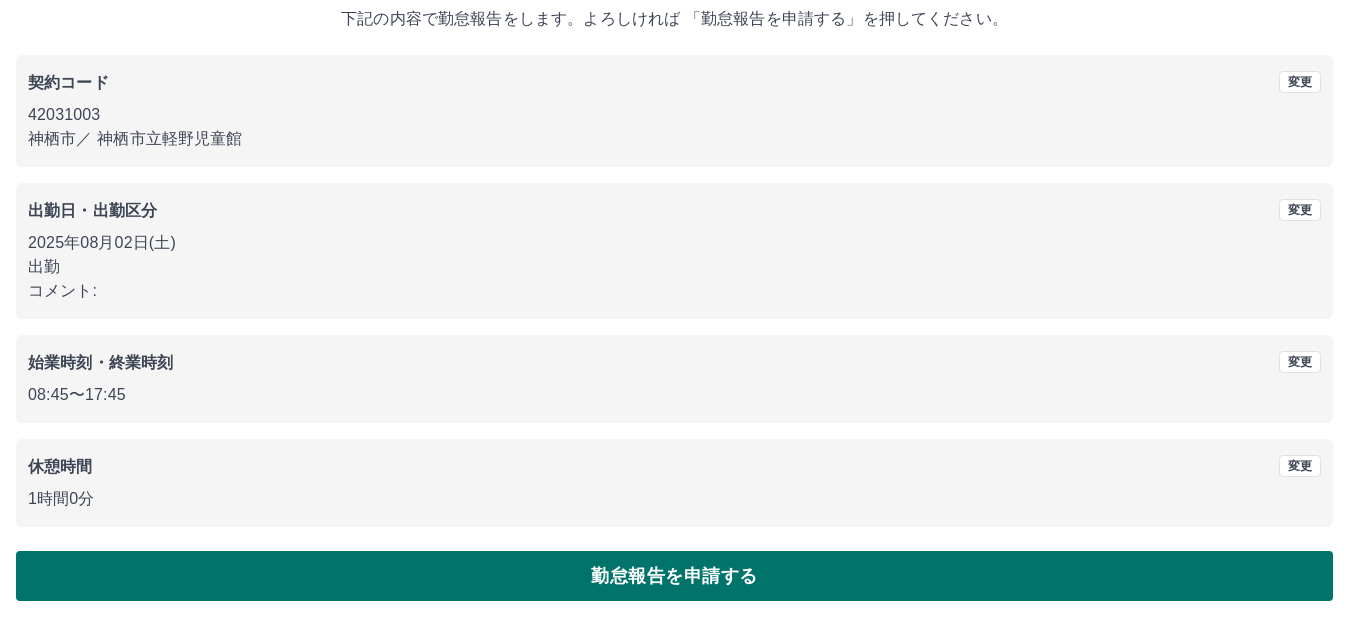 click on "勤怠報告を申請する" at bounding box center (674, 576) 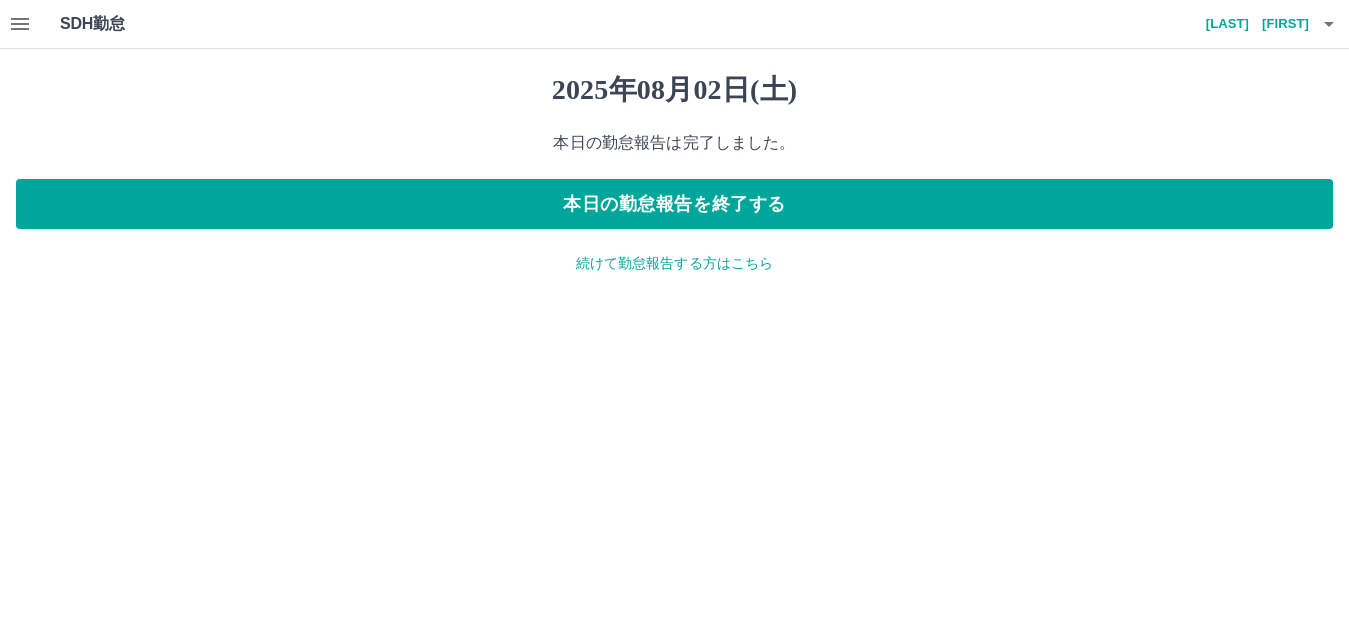 scroll, scrollTop: 0, scrollLeft: 0, axis: both 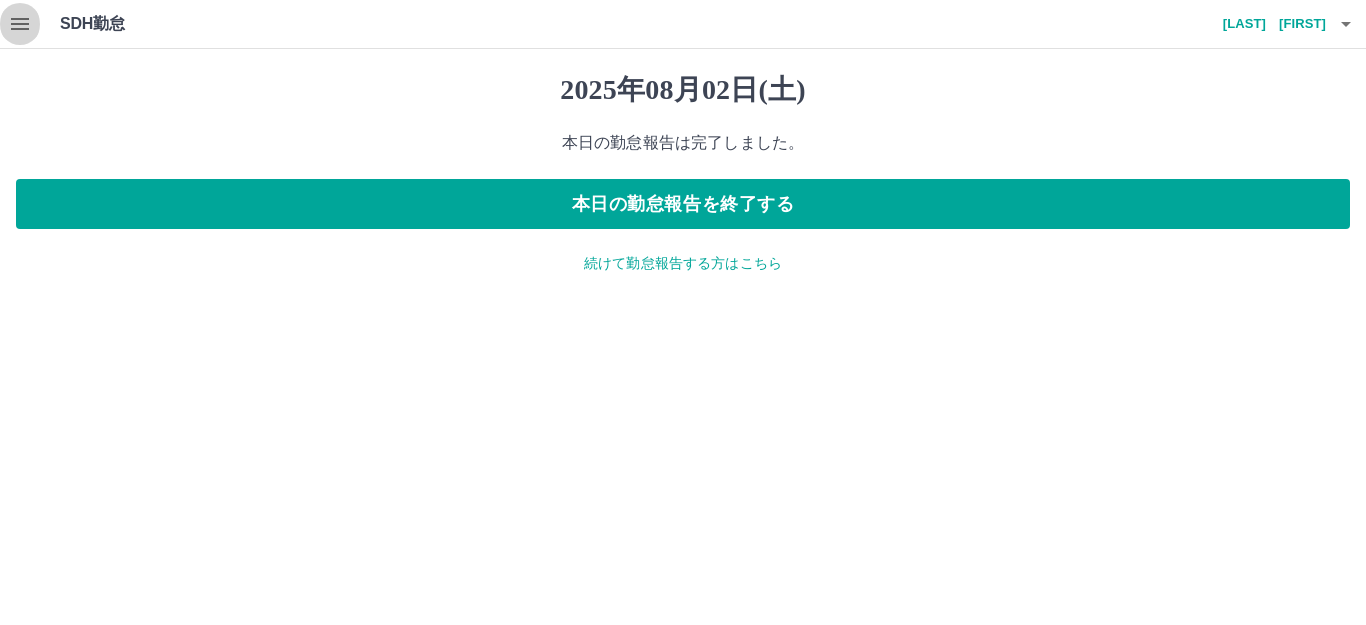 click 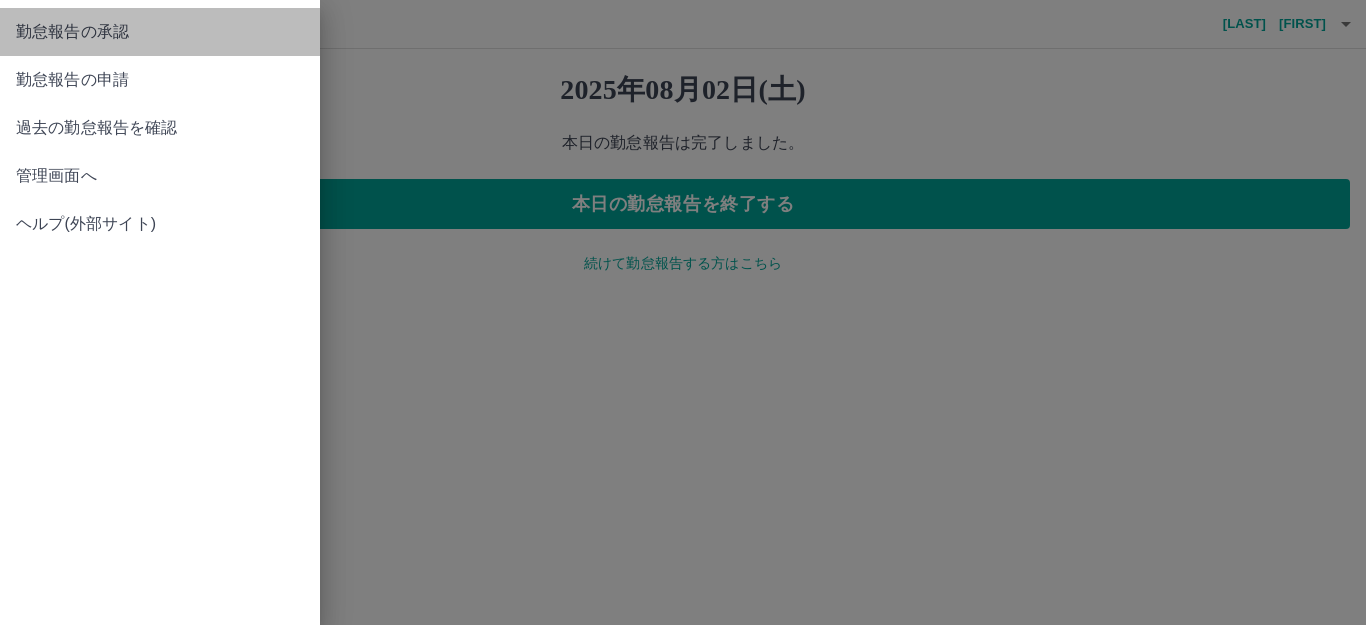 click on "勤怠報告の承認" at bounding box center [160, 32] 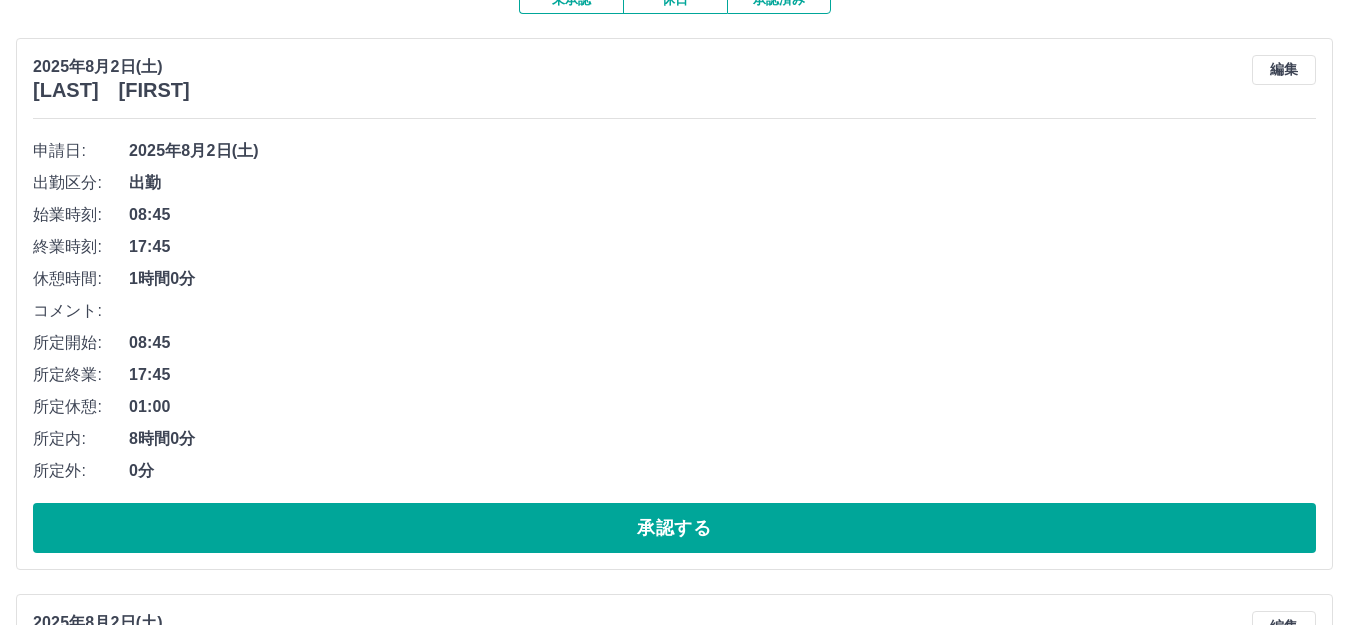 scroll, scrollTop: 200, scrollLeft: 0, axis: vertical 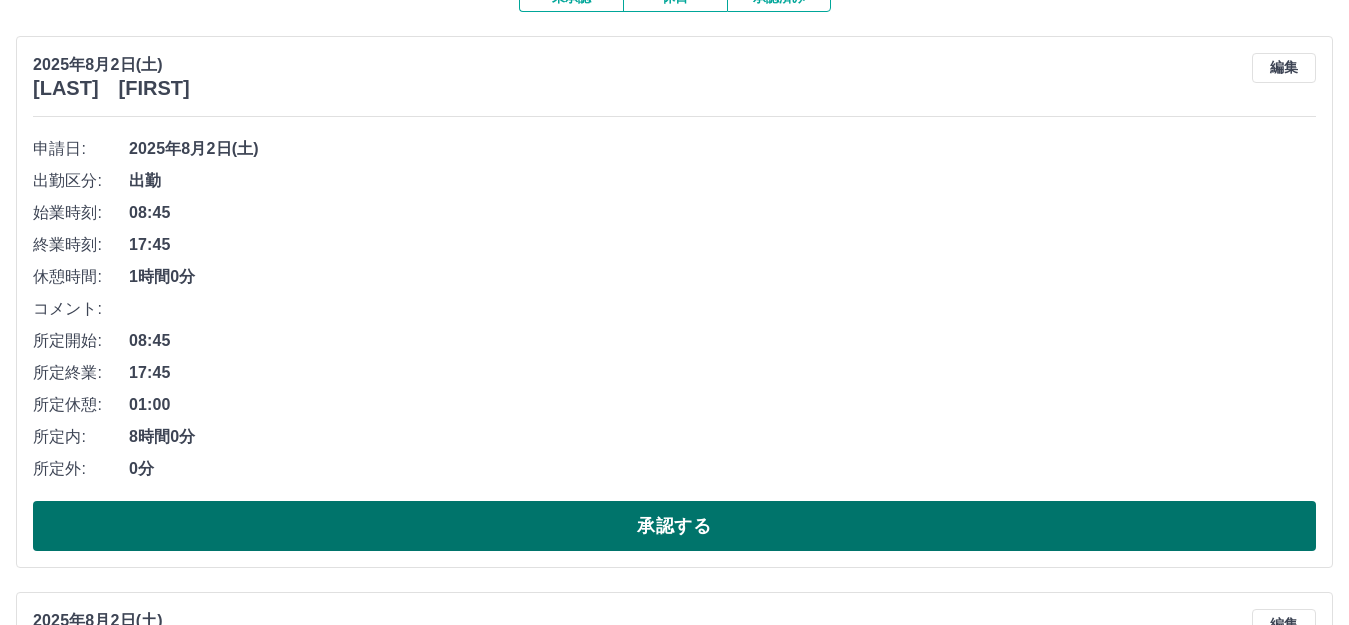 click on "承認する" at bounding box center (674, 526) 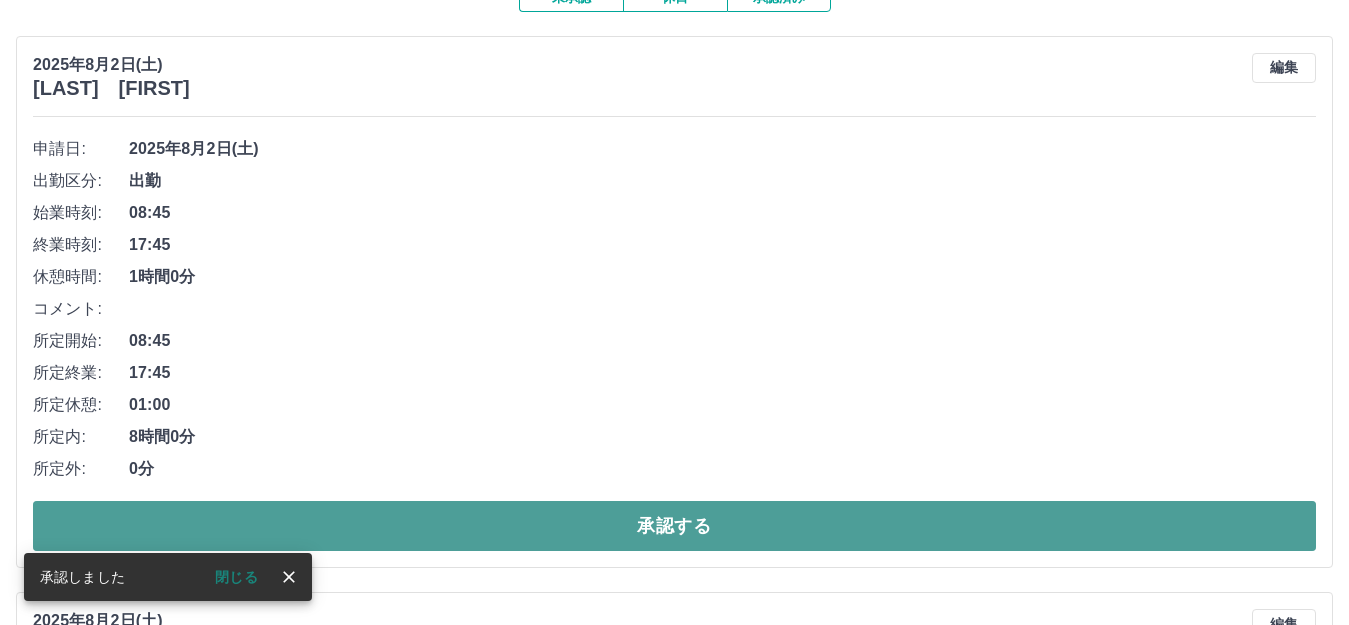 click on "承認する" at bounding box center (674, 526) 